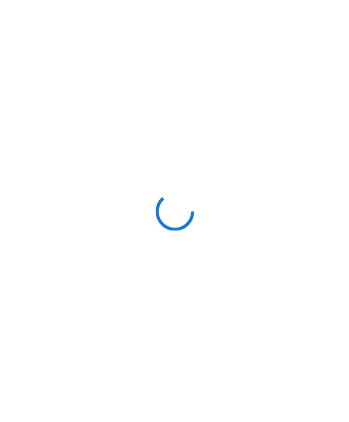 scroll, scrollTop: 0, scrollLeft: 0, axis: both 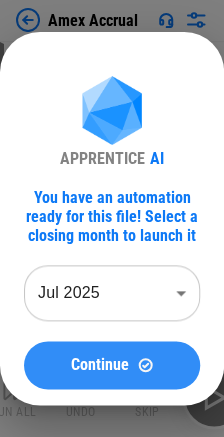 click on "Continue" at bounding box center [112, 364] 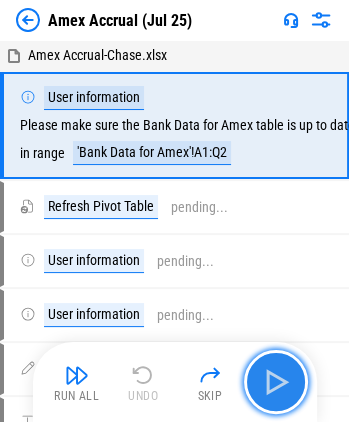click at bounding box center (276, 382) 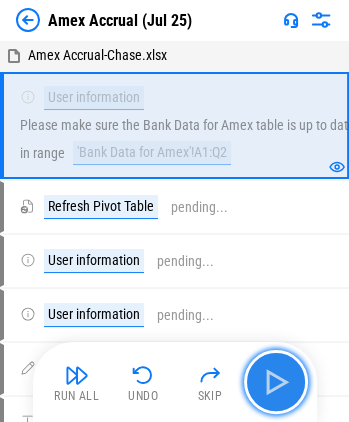 click at bounding box center [276, 382] 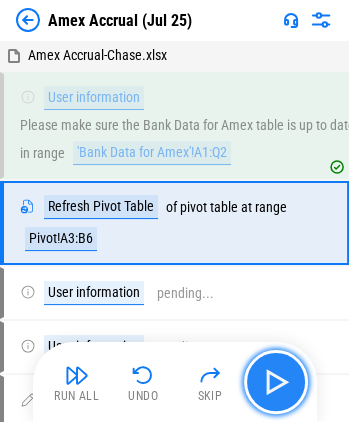 click at bounding box center [276, 382] 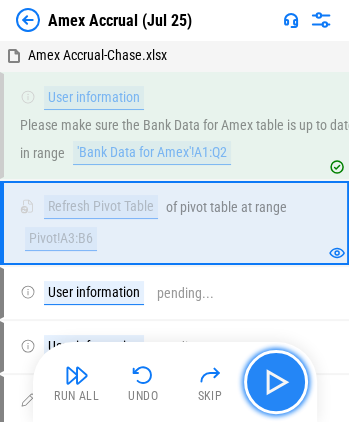 click at bounding box center [276, 382] 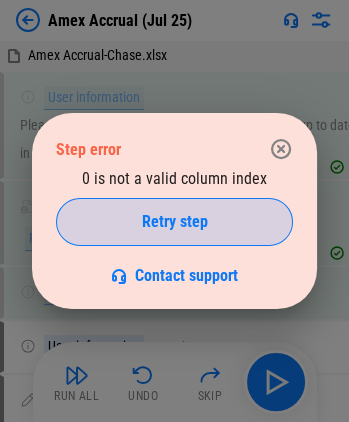 click on "Retry step" at bounding box center [175, 222] 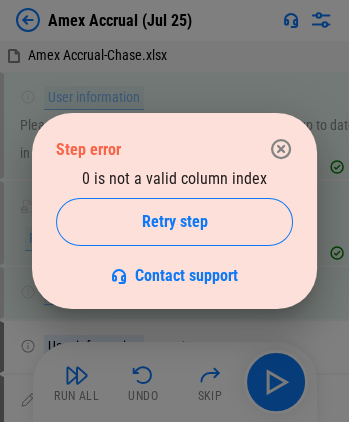 click on "Retry step" at bounding box center (174, 222) 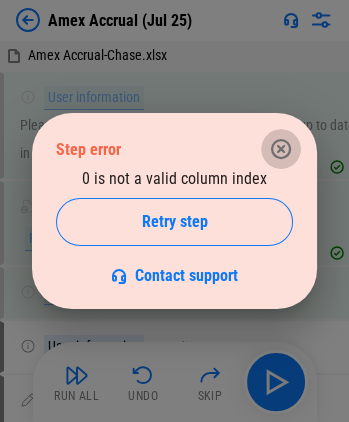 drag, startPoint x: 280, startPoint y: 147, endPoint x: 282, endPoint y: 215, distance: 68.0294 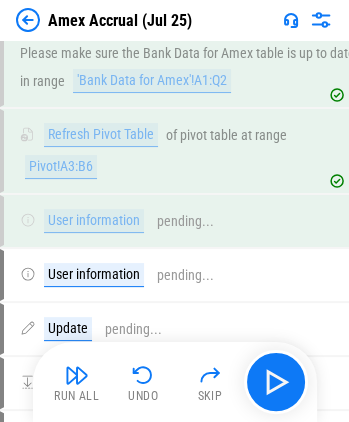 scroll, scrollTop: 100, scrollLeft: 0, axis: vertical 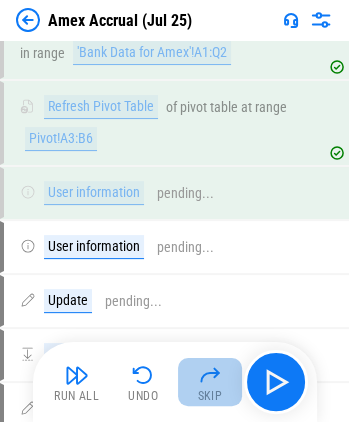 click at bounding box center (210, 375) 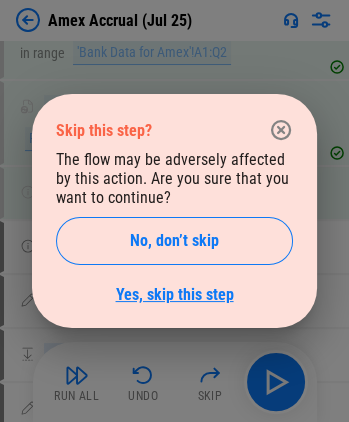 click on "Yes, skip this step" at bounding box center (175, 294) 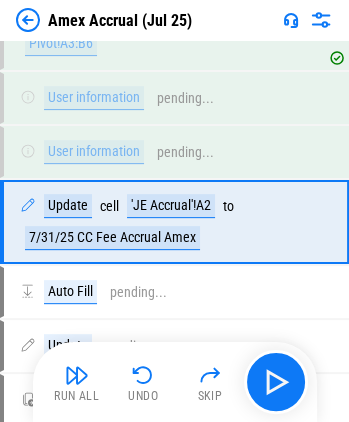 scroll, scrollTop: 199, scrollLeft: 0, axis: vertical 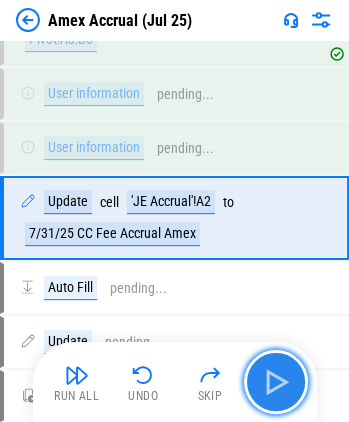 click at bounding box center [276, 382] 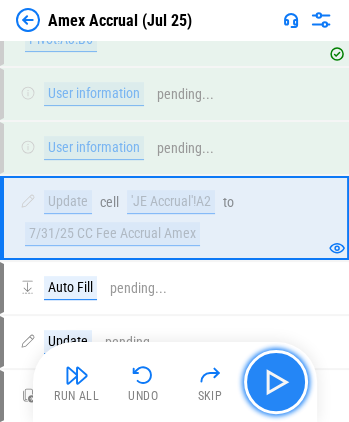 click at bounding box center (276, 382) 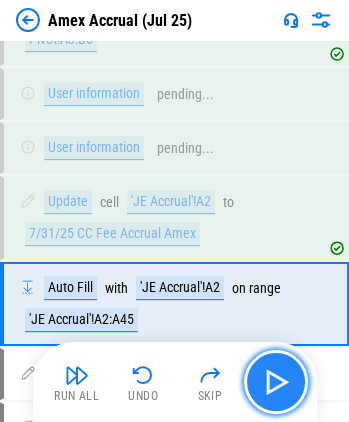 click at bounding box center [276, 382] 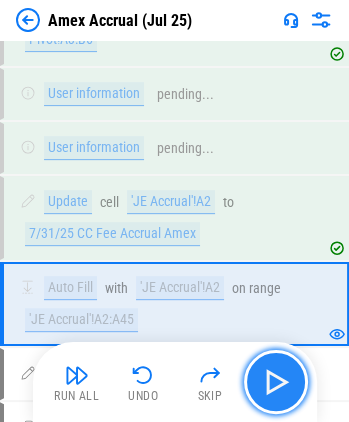 click at bounding box center [276, 382] 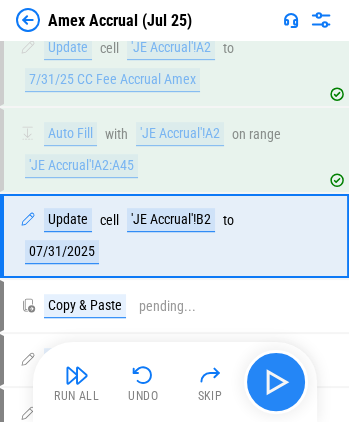 scroll, scrollTop: 368, scrollLeft: 0, axis: vertical 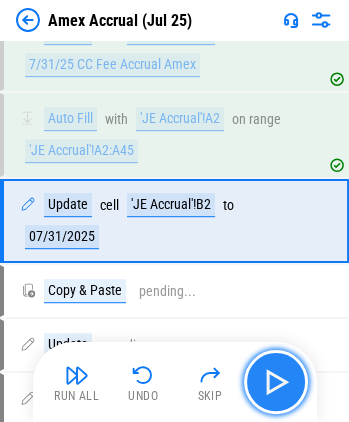 click at bounding box center (276, 382) 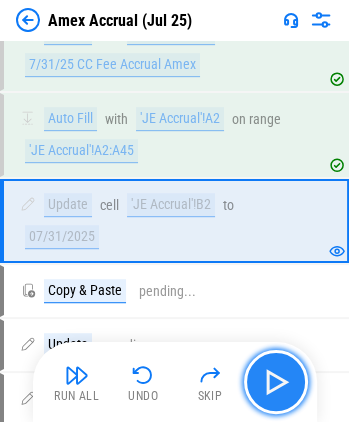 click at bounding box center (276, 382) 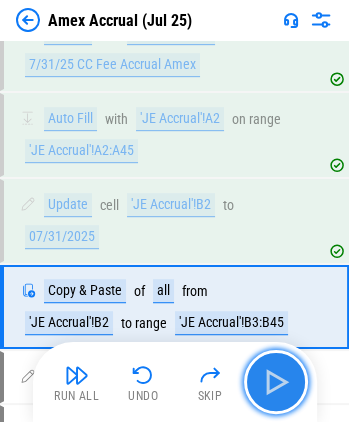 click at bounding box center [276, 382] 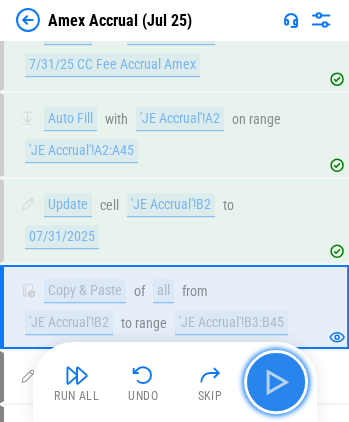 click at bounding box center (276, 382) 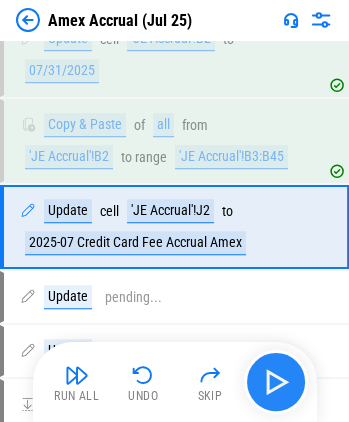 scroll, scrollTop: 537, scrollLeft: 0, axis: vertical 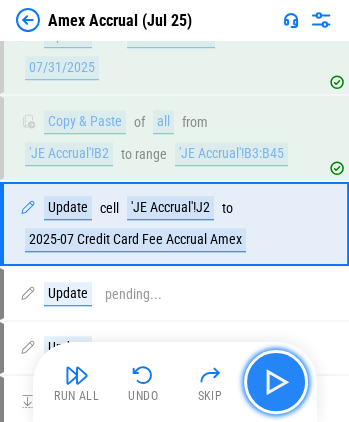 click at bounding box center (276, 382) 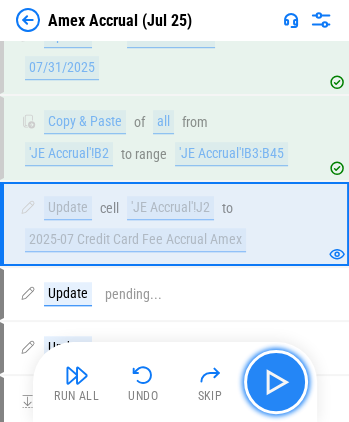 click at bounding box center [276, 382] 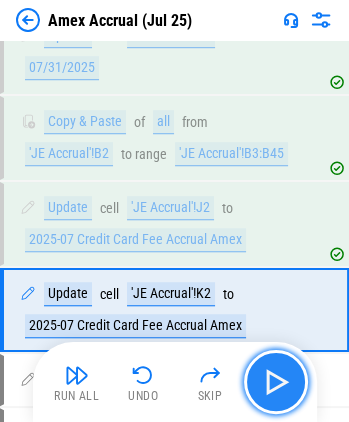 click at bounding box center (276, 382) 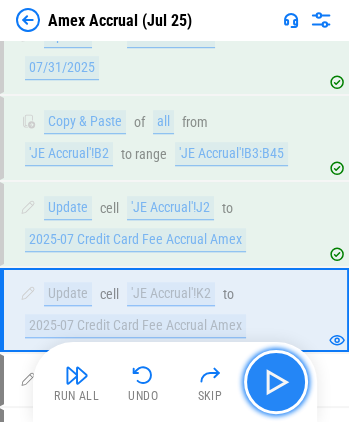 click at bounding box center (276, 382) 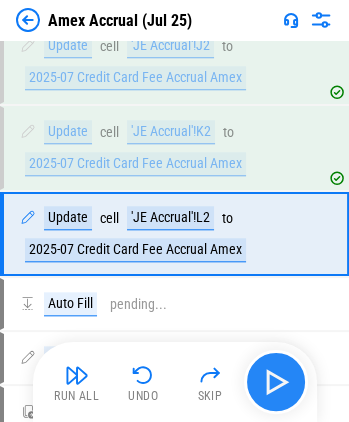 scroll, scrollTop: 705, scrollLeft: 0, axis: vertical 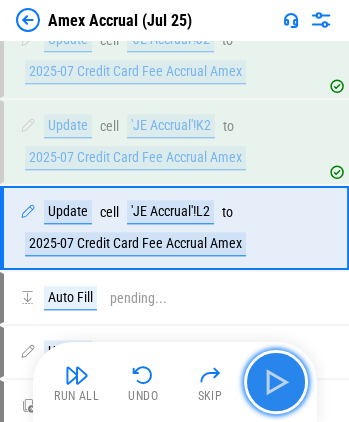 click at bounding box center [276, 382] 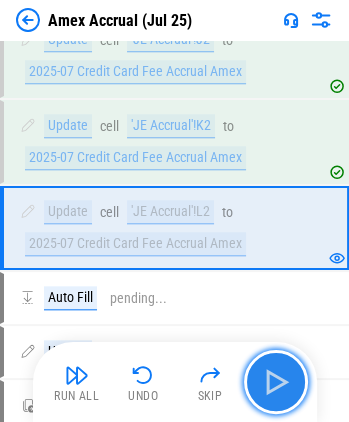 click at bounding box center [276, 382] 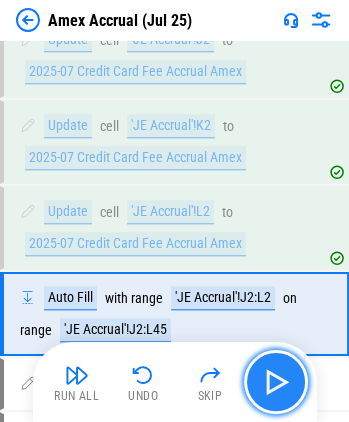 click at bounding box center (276, 382) 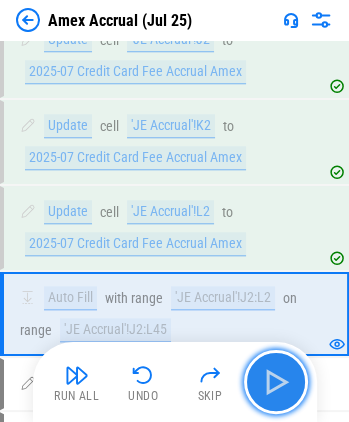 click at bounding box center (276, 382) 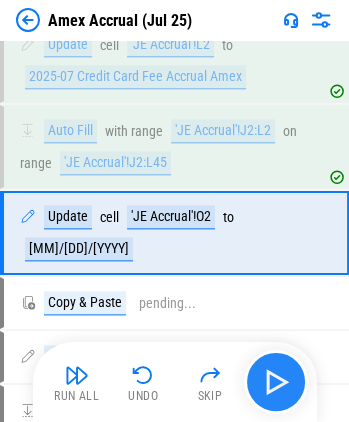 scroll, scrollTop: 874, scrollLeft: 0, axis: vertical 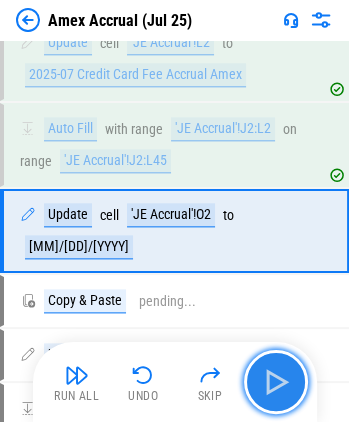 click at bounding box center (276, 382) 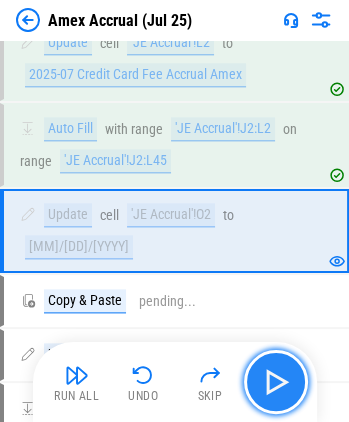 click at bounding box center (276, 382) 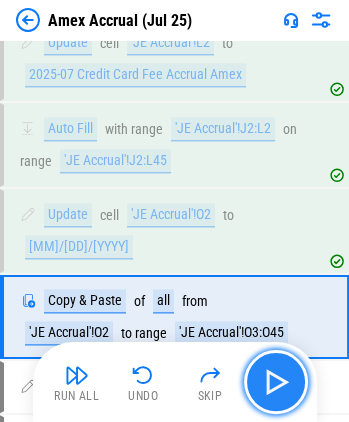 click at bounding box center [276, 382] 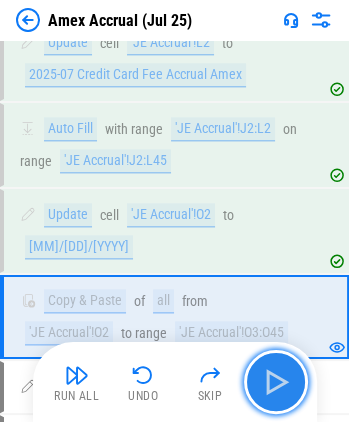 click at bounding box center (276, 382) 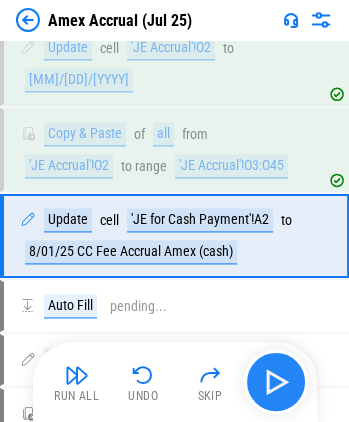 scroll, scrollTop: 1042, scrollLeft: 0, axis: vertical 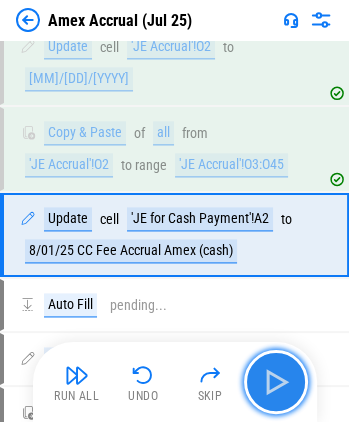 click at bounding box center [276, 382] 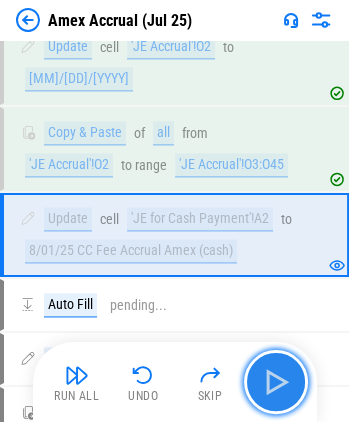 click at bounding box center [276, 382] 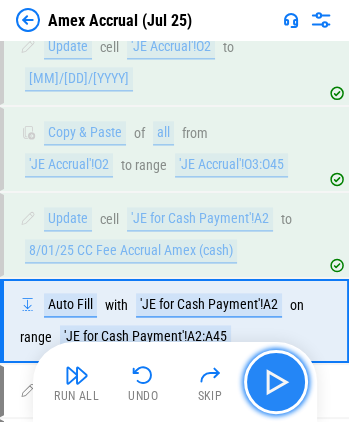 click at bounding box center [276, 382] 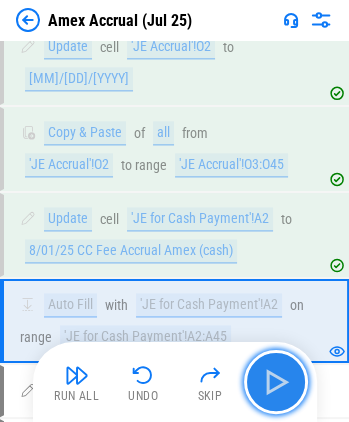 click at bounding box center (276, 382) 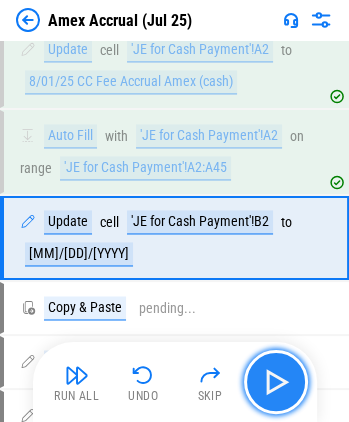 click at bounding box center [276, 382] 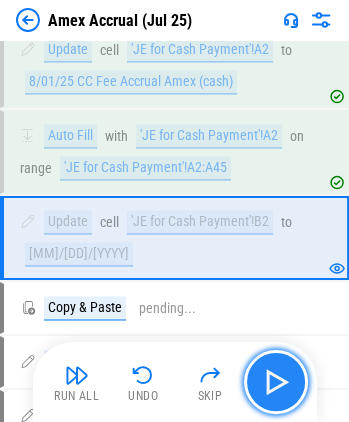 click at bounding box center (276, 382) 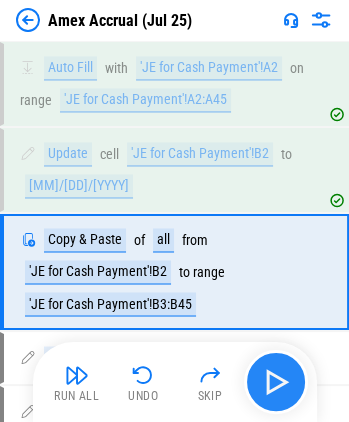 scroll, scrollTop: 1311, scrollLeft: 0, axis: vertical 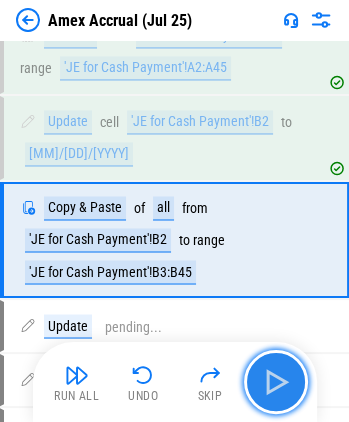 click at bounding box center (276, 382) 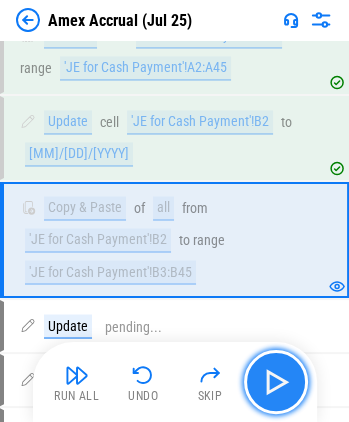 click at bounding box center [276, 382] 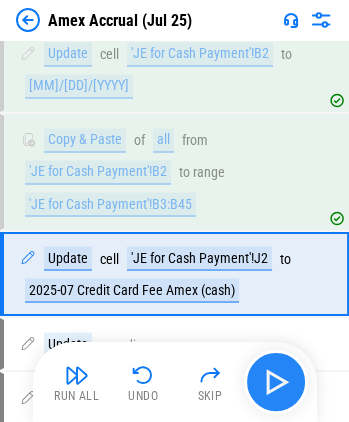 scroll, scrollTop: 1412, scrollLeft: 0, axis: vertical 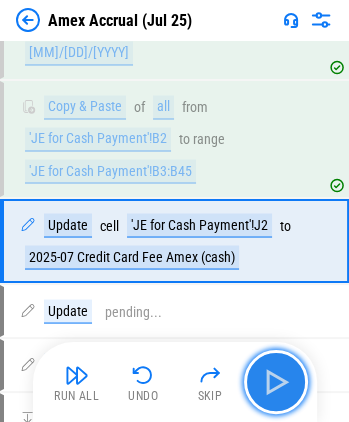 click at bounding box center [276, 382] 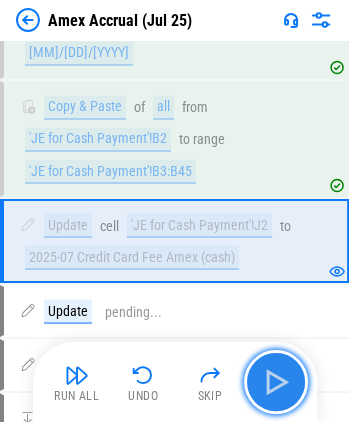 click at bounding box center (276, 382) 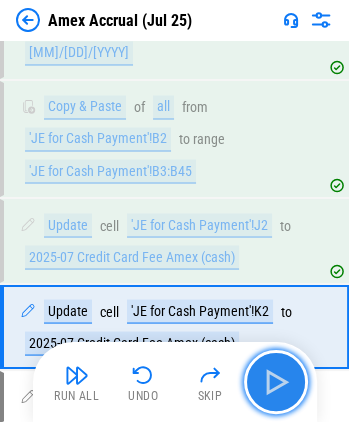 click at bounding box center [276, 382] 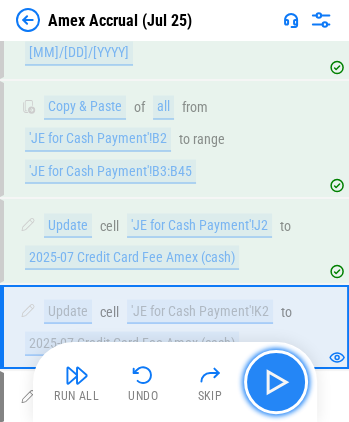 click at bounding box center (276, 382) 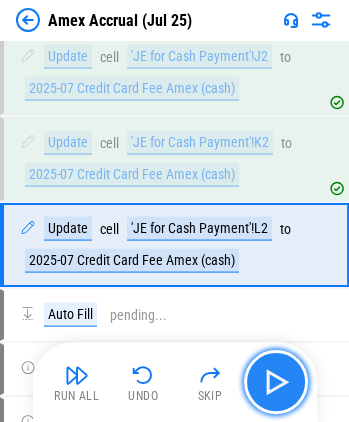click at bounding box center (276, 382) 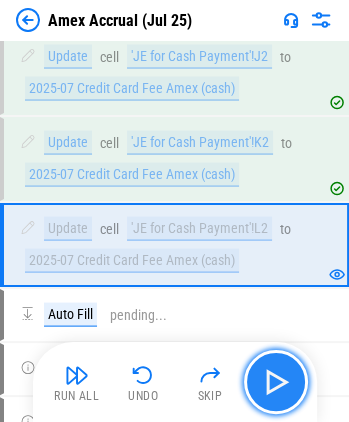 click at bounding box center (276, 382) 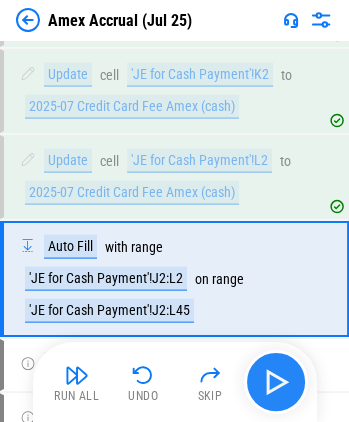 scroll, scrollTop: 1681, scrollLeft: 0, axis: vertical 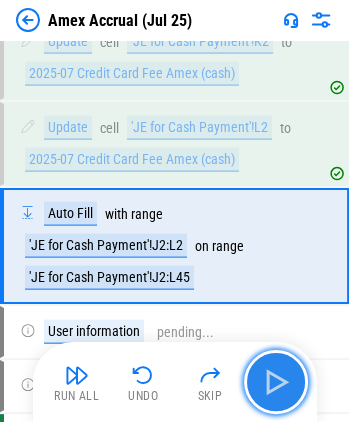 click at bounding box center [276, 382] 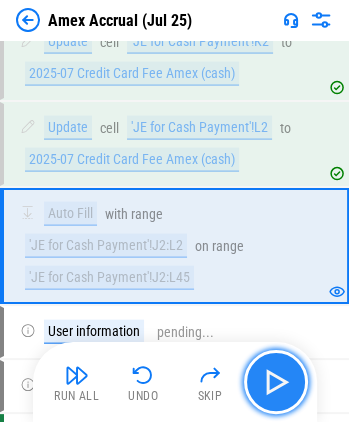 click at bounding box center [276, 382] 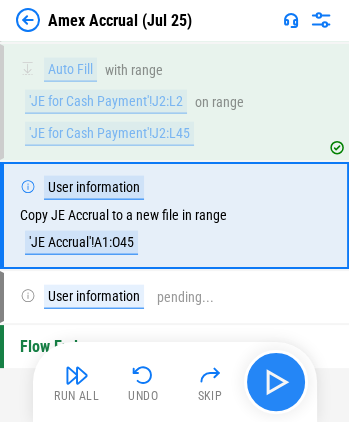 scroll, scrollTop: 1832, scrollLeft: 0, axis: vertical 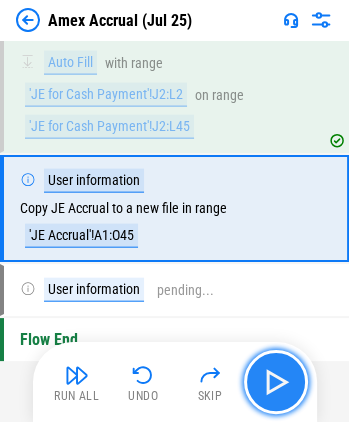 click at bounding box center [276, 382] 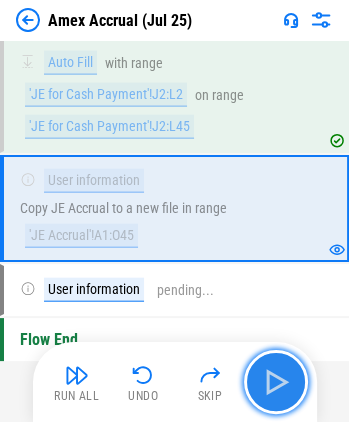 click at bounding box center [276, 382] 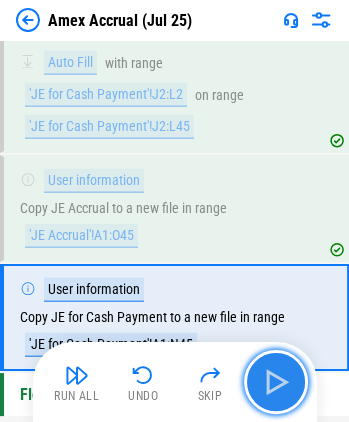 click at bounding box center (276, 382) 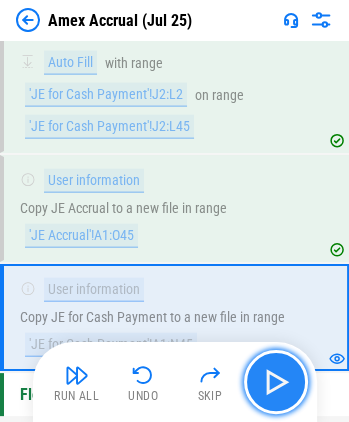 click at bounding box center (276, 382) 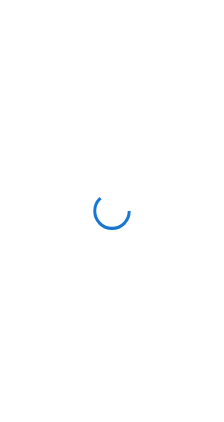 scroll, scrollTop: 0, scrollLeft: 0, axis: both 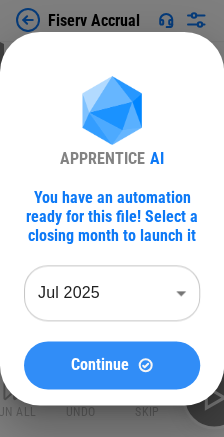 click on "Continue" at bounding box center [100, 365] 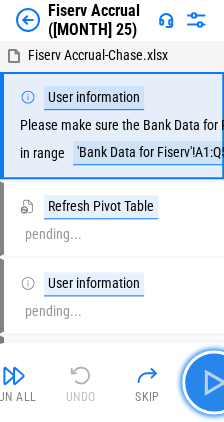 click at bounding box center [214, 382] 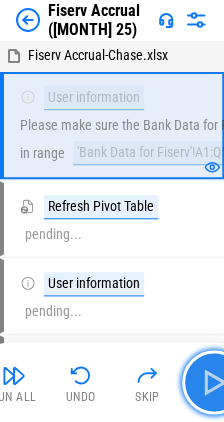 click at bounding box center (214, 382) 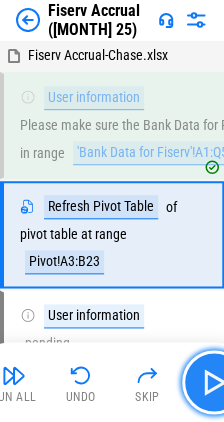 click at bounding box center [214, 382] 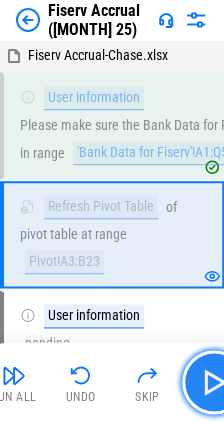 click at bounding box center [214, 382] 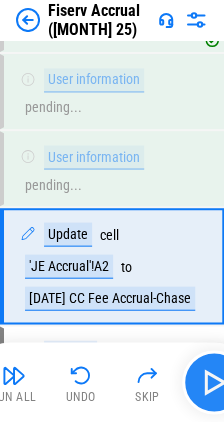 scroll, scrollTop: 283, scrollLeft: 0, axis: vertical 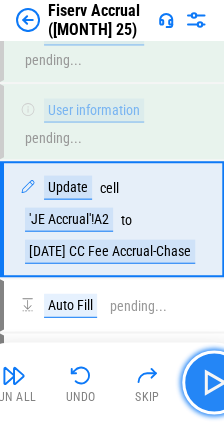click at bounding box center (214, 382) 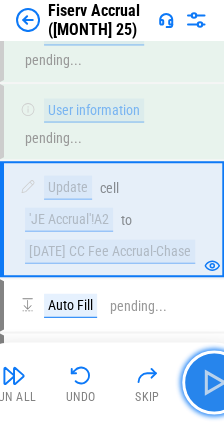 click at bounding box center (214, 382) 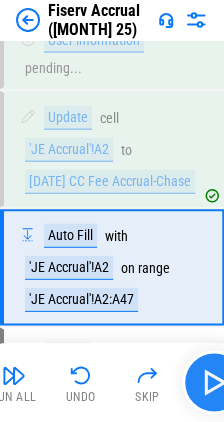 scroll, scrollTop: 400, scrollLeft: 0, axis: vertical 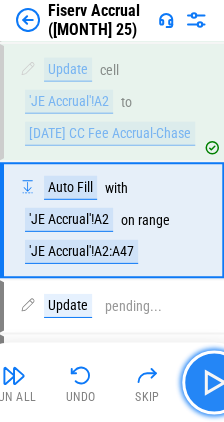 click at bounding box center (214, 382) 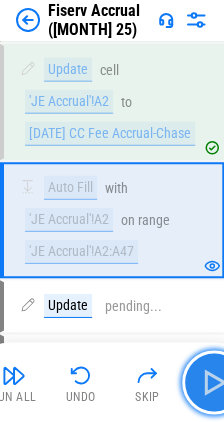 click at bounding box center [214, 382] 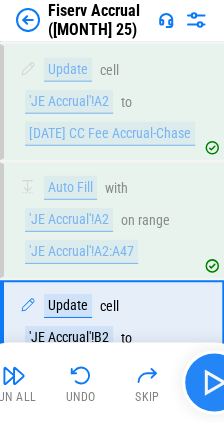 scroll, scrollTop: 516, scrollLeft: 0, axis: vertical 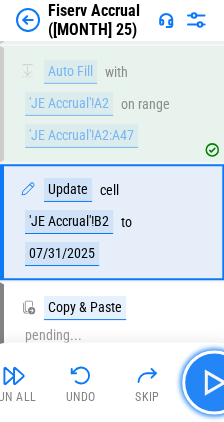 click at bounding box center (214, 382) 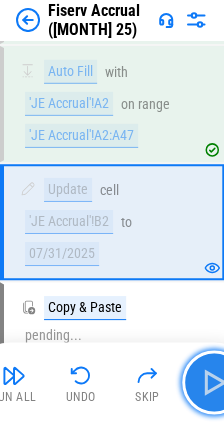 click at bounding box center (214, 382) 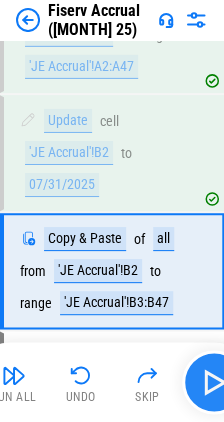 scroll, scrollTop: 632, scrollLeft: 0, axis: vertical 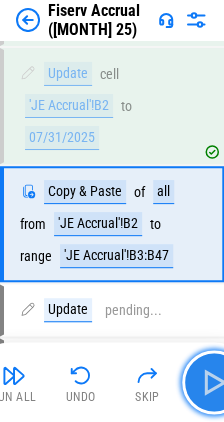 click at bounding box center (214, 382) 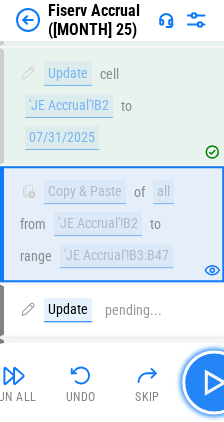 click at bounding box center (214, 382) 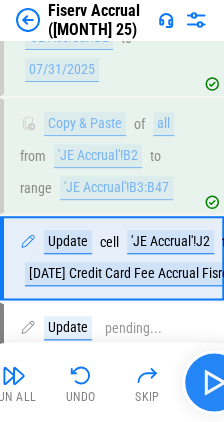 scroll, scrollTop: 732, scrollLeft: 0, axis: vertical 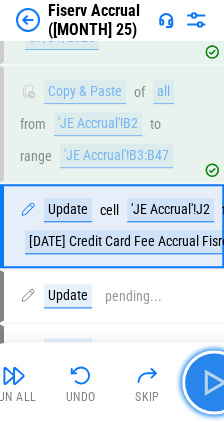 click at bounding box center [214, 382] 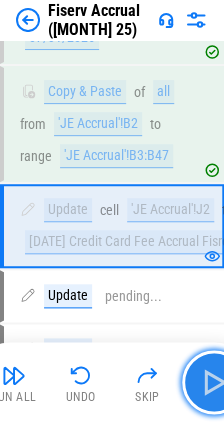 click at bounding box center (214, 382) 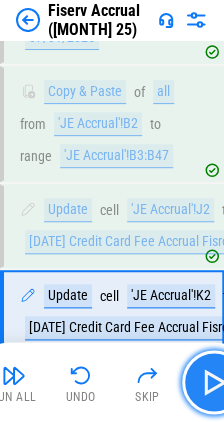 click at bounding box center (214, 382) 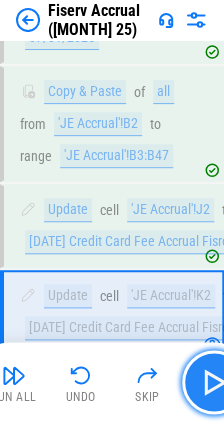 click at bounding box center [214, 382] 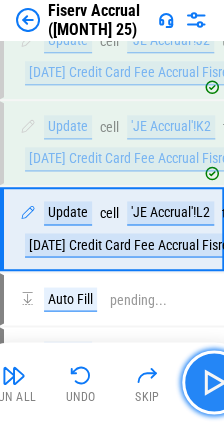 click at bounding box center [214, 382] 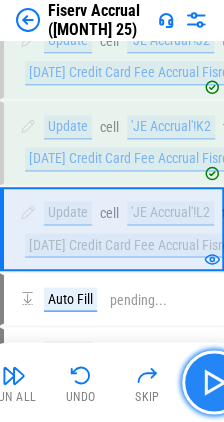 click at bounding box center (214, 382) 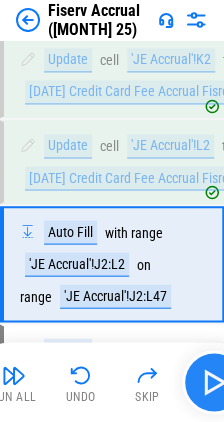 scroll, scrollTop: 1001, scrollLeft: 0, axis: vertical 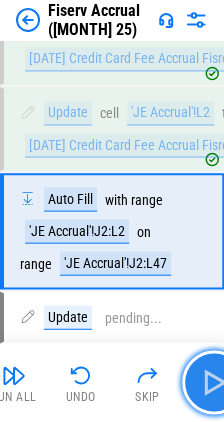 click at bounding box center (214, 382) 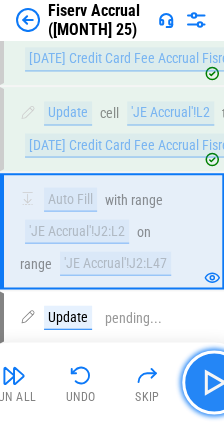 click at bounding box center (214, 382) 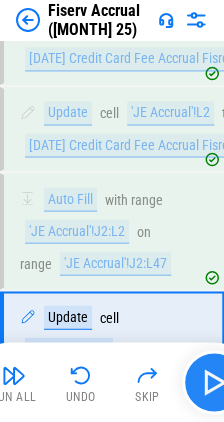 scroll, scrollTop: 1117, scrollLeft: 0, axis: vertical 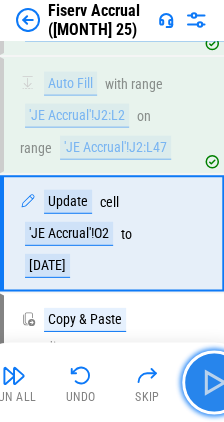 click at bounding box center [214, 382] 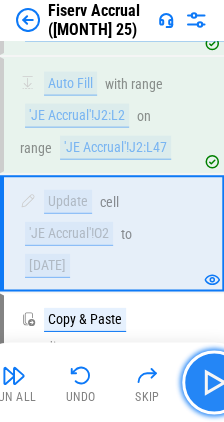 click at bounding box center (214, 382) 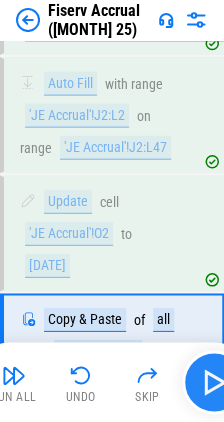 scroll, scrollTop: 1234, scrollLeft: 0, axis: vertical 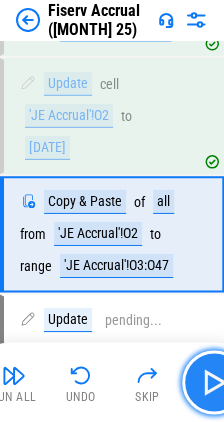 click at bounding box center (214, 382) 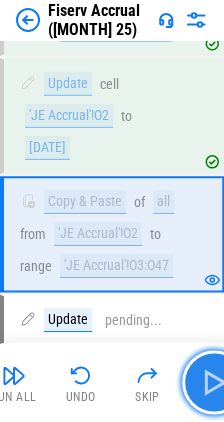 click at bounding box center (214, 382) 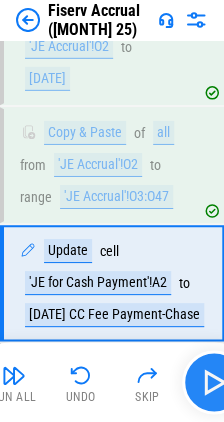 scroll, scrollTop: 1349, scrollLeft: 0, axis: vertical 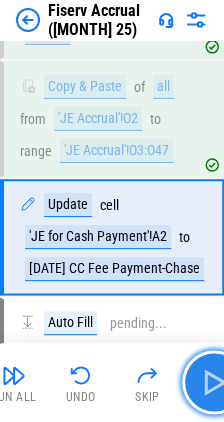 click at bounding box center [214, 382] 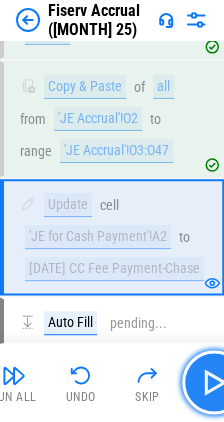 click at bounding box center (214, 382) 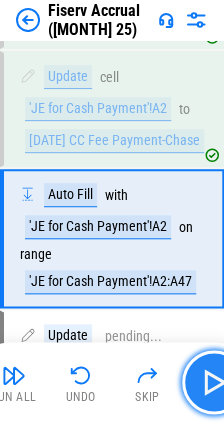 click at bounding box center [214, 382] 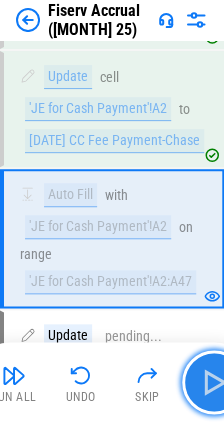 click at bounding box center (214, 382) 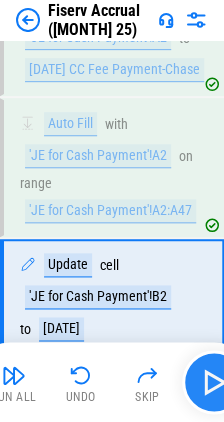 scroll, scrollTop: 1605, scrollLeft: 0, axis: vertical 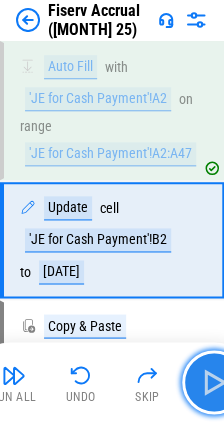 click at bounding box center (214, 382) 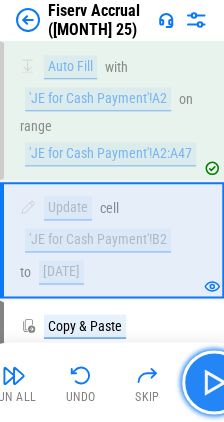 click at bounding box center [214, 382] 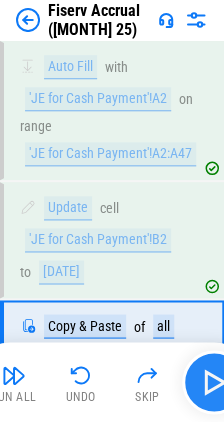 scroll, scrollTop: 1744, scrollLeft: 0, axis: vertical 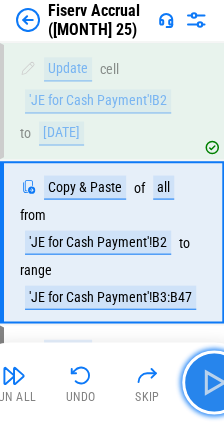 click at bounding box center [214, 382] 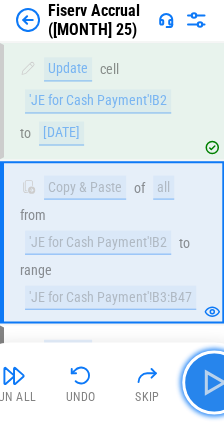 click at bounding box center [214, 382] 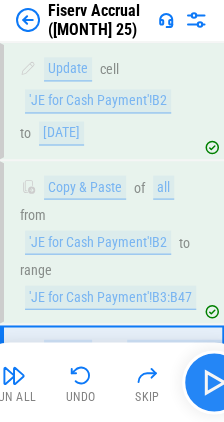 scroll, scrollTop: 1867, scrollLeft: 0, axis: vertical 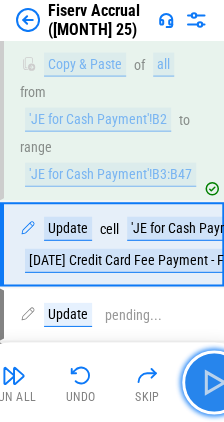 click at bounding box center (214, 382) 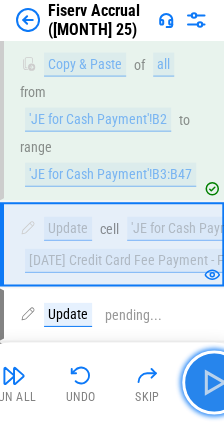 click at bounding box center [214, 382] 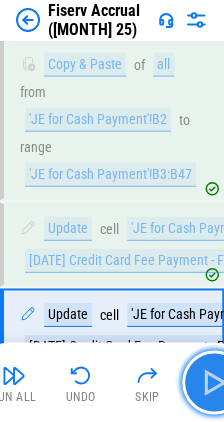 click at bounding box center (214, 382) 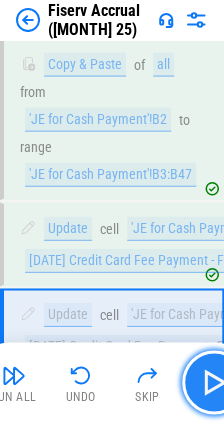 click at bounding box center [214, 382] 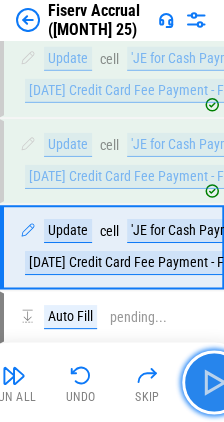 click at bounding box center (214, 382) 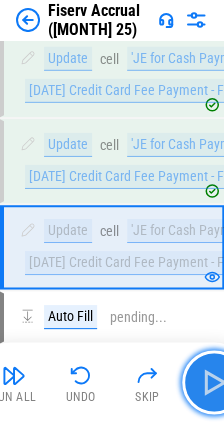 click at bounding box center (214, 382) 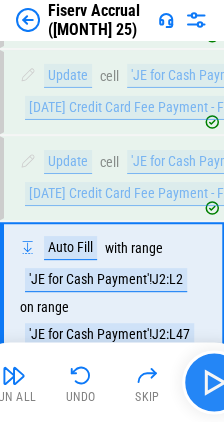 scroll, scrollTop: 2148, scrollLeft: 0, axis: vertical 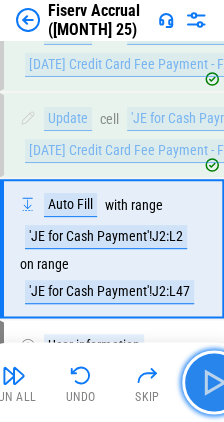 click at bounding box center [214, 382] 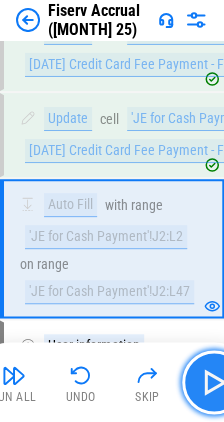 click at bounding box center [214, 382] 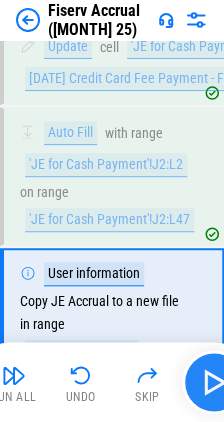 scroll, scrollTop: 2282, scrollLeft: 0, axis: vertical 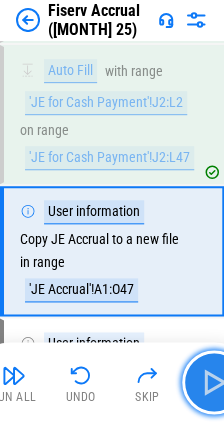 click at bounding box center (214, 382) 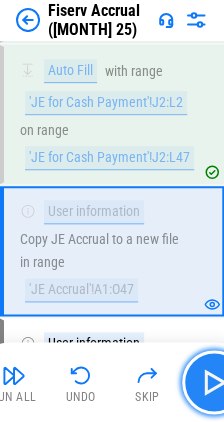 click at bounding box center (214, 382) 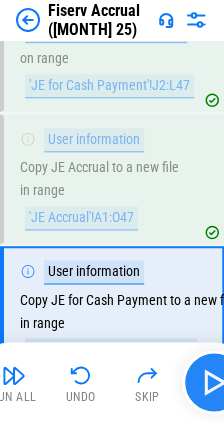 scroll, scrollTop: 2411, scrollLeft: 0, axis: vertical 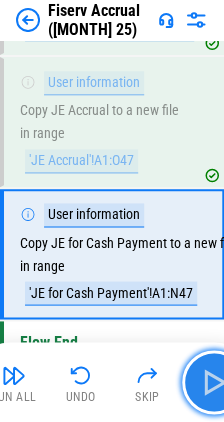 click at bounding box center [214, 382] 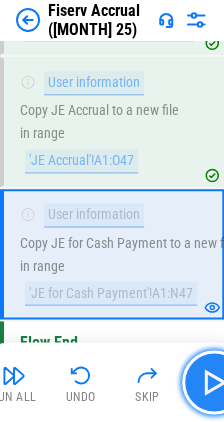 click at bounding box center (214, 382) 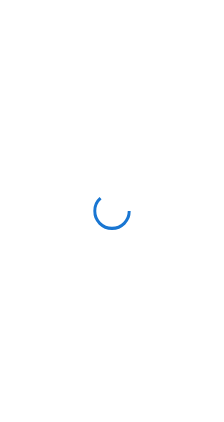 scroll, scrollTop: 0, scrollLeft: 0, axis: both 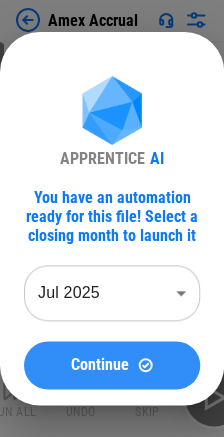 click on "Continue" at bounding box center (100, 365) 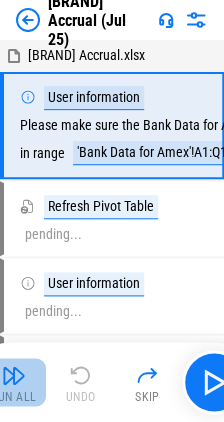 click at bounding box center (14, 375) 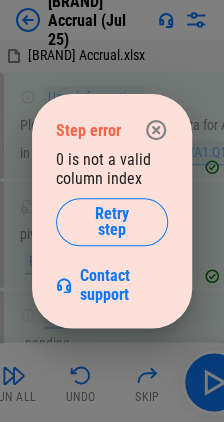 click 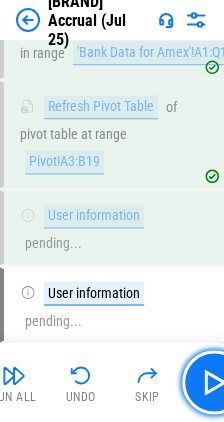 scroll, scrollTop: 200, scrollLeft: 0, axis: vertical 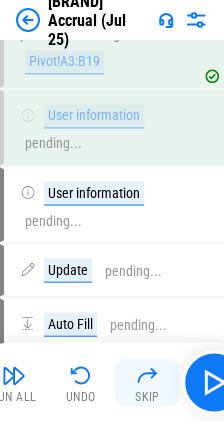 click on "Skip" at bounding box center (147, 396) 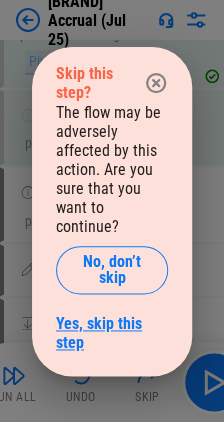 click on "Yes, skip this step" at bounding box center (112, 333) 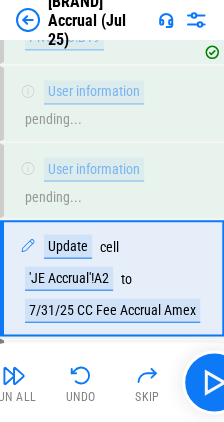 scroll, scrollTop: 283, scrollLeft: 0, axis: vertical 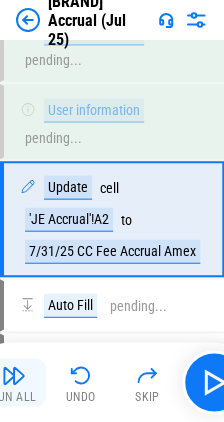 click on "Run All" at bounding box center [14, 382] 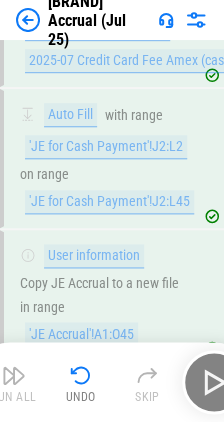 scroll, scrollTop: 2376, scrollLeft: 0, axis: vertical 